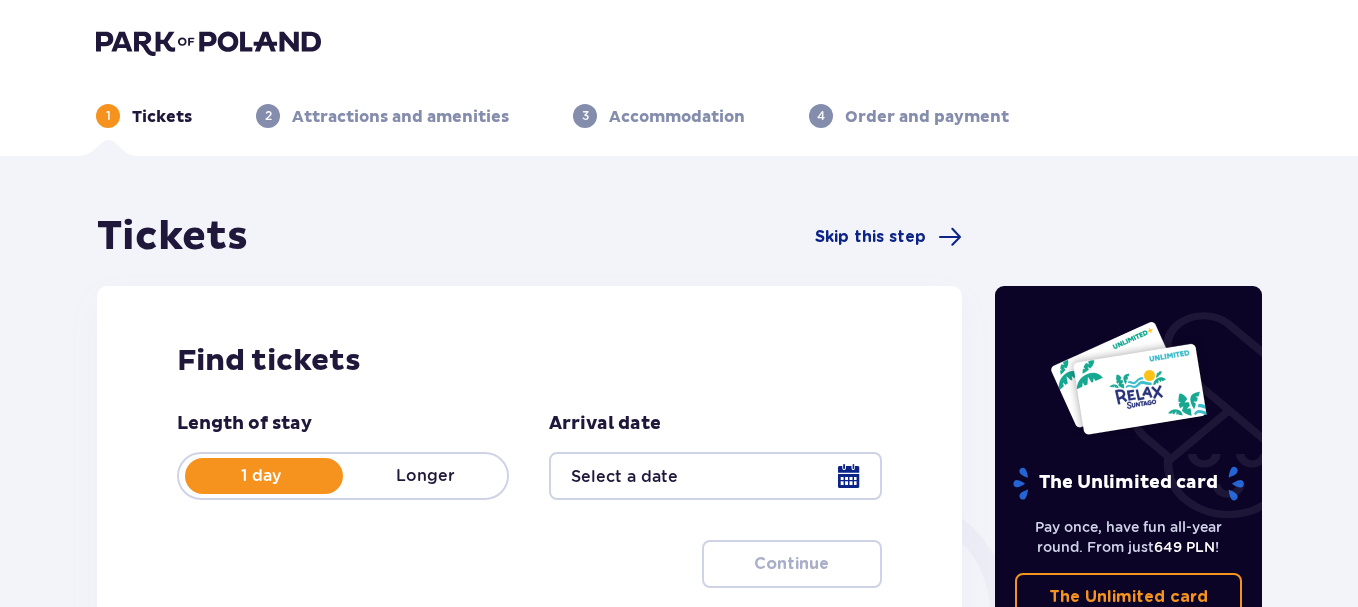 scroll, scrollTop: 0, scrollLeft: 0, axis: both 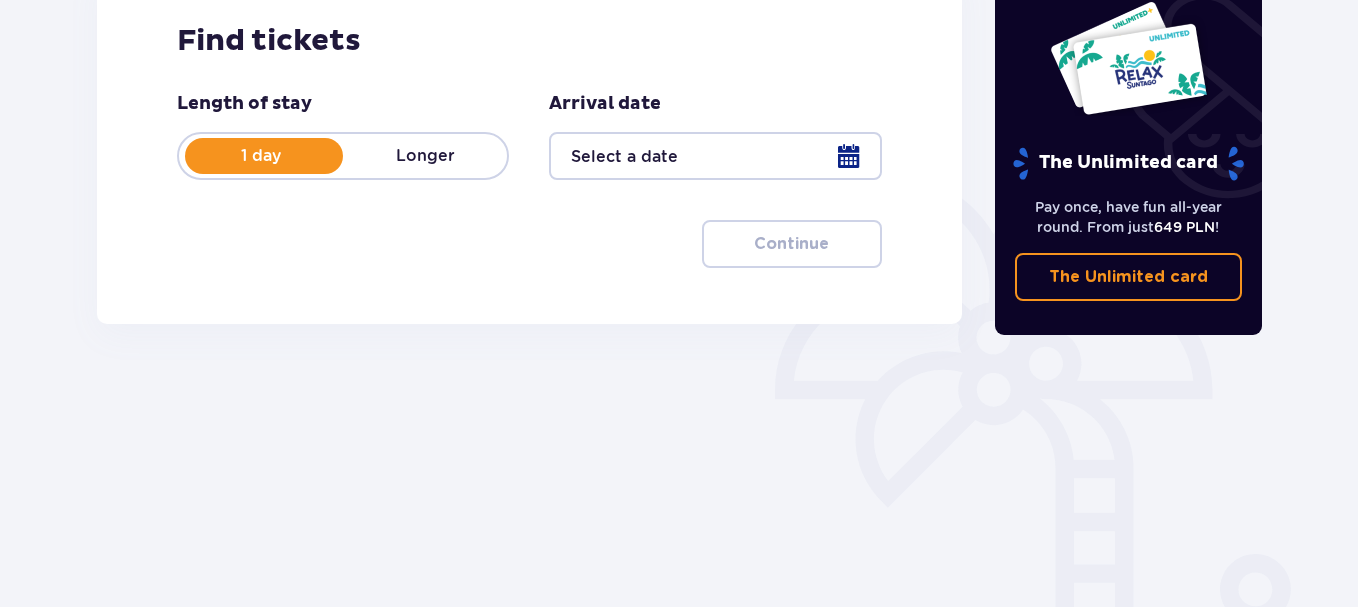 click at bounding box center (715, 156) 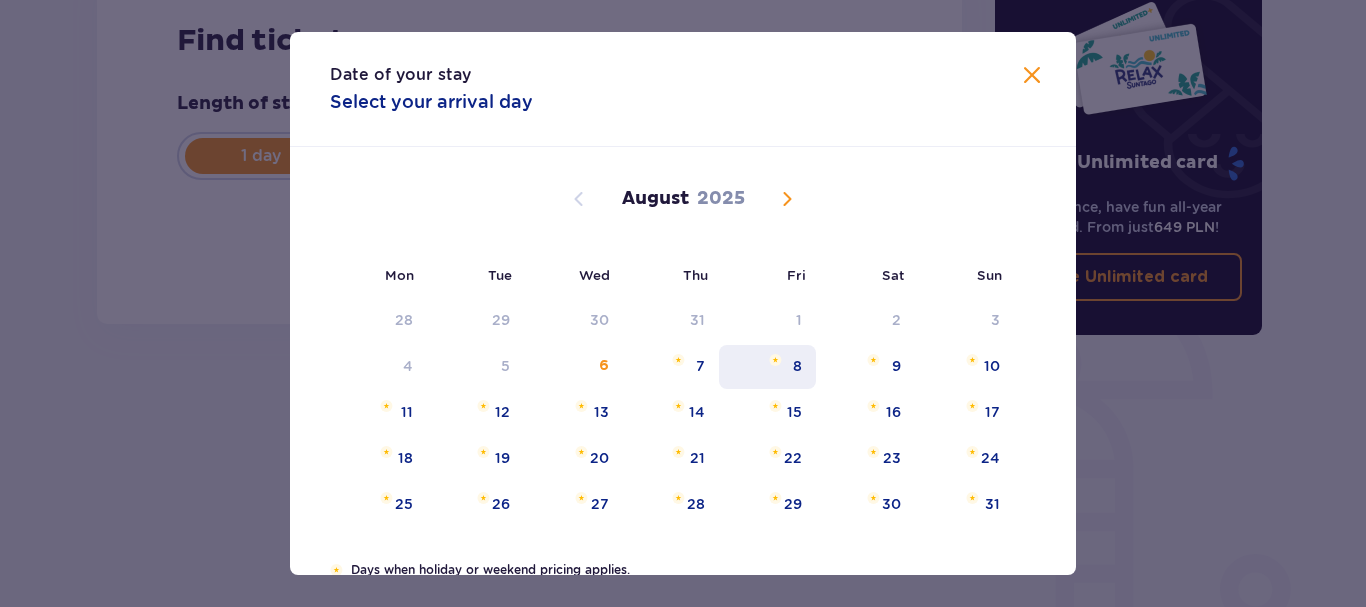 click on "8" at bounding box center (767, 367) 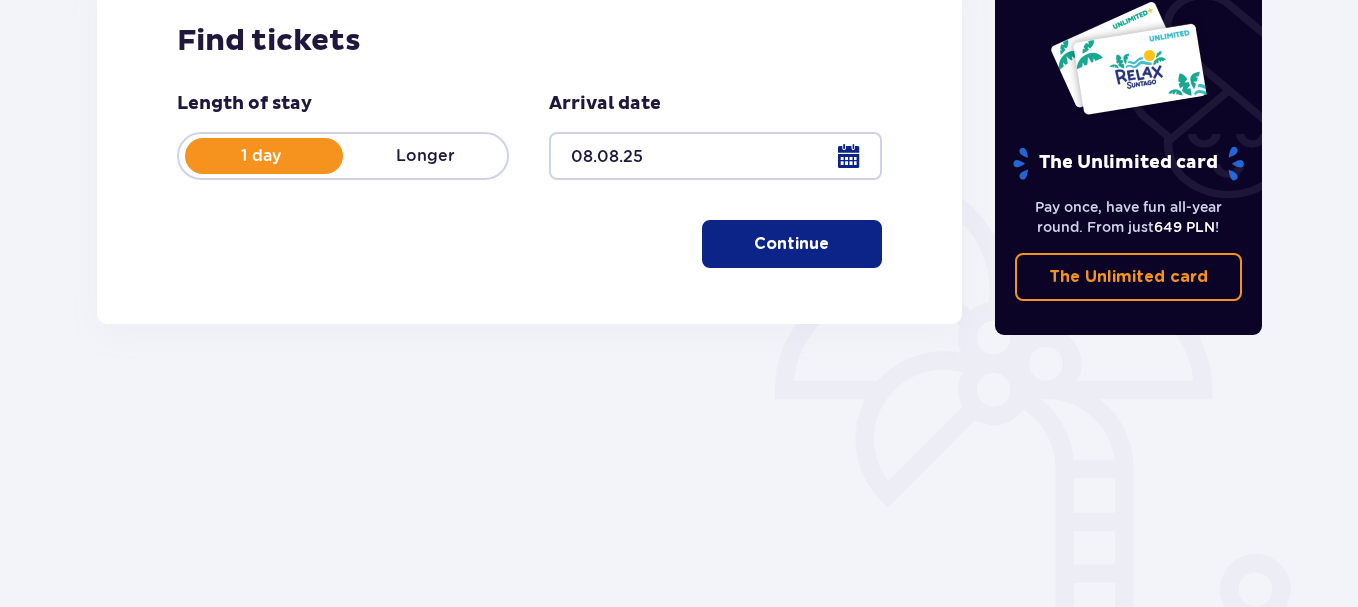 click on "Continue" at bounding box center (791, 244) 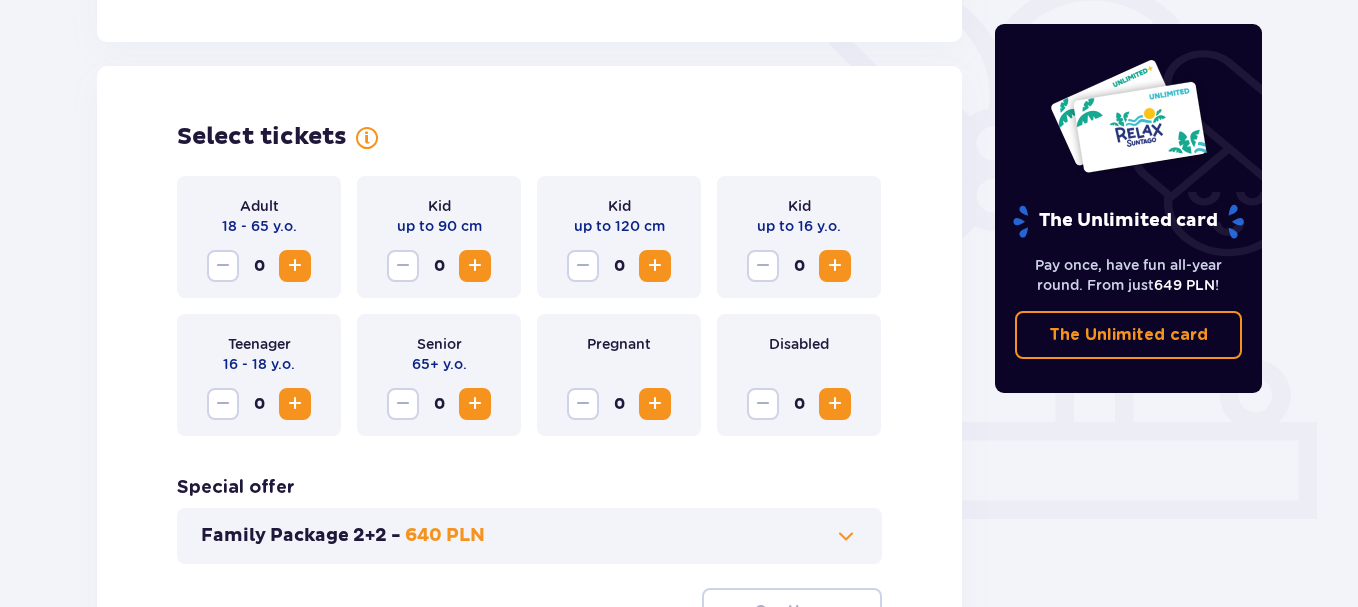 scroll, scrollTop: 556, scrollLeft: 0, axis: vertical 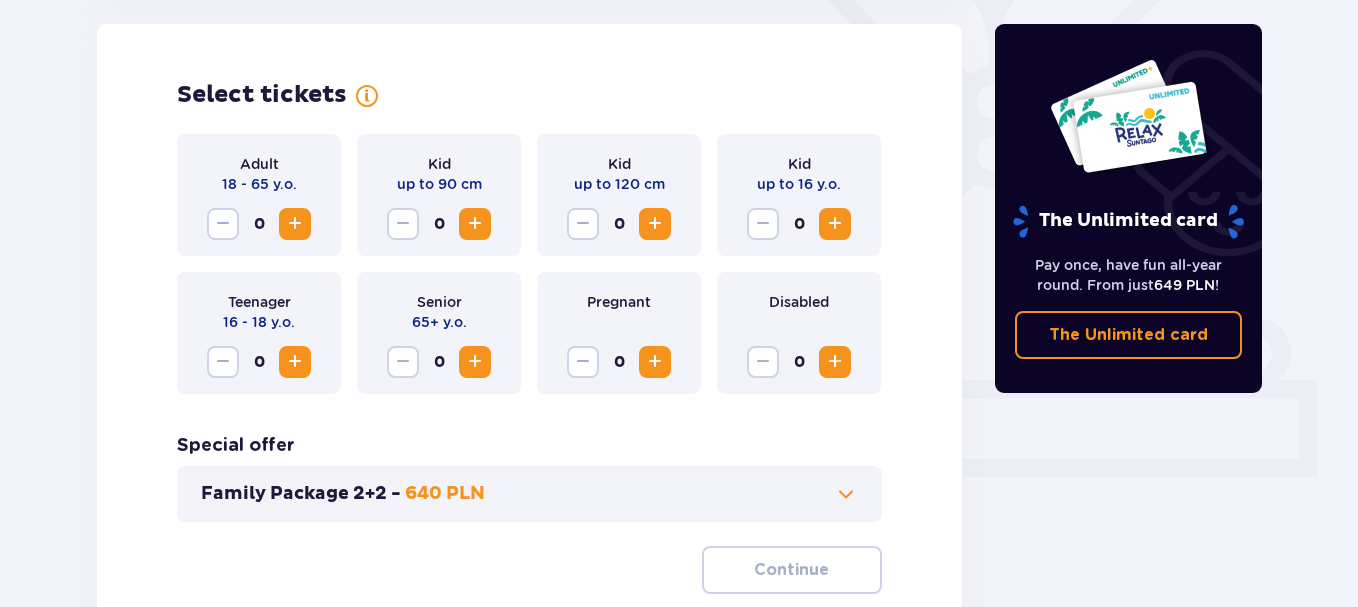 click at bounding box center [295, 224] 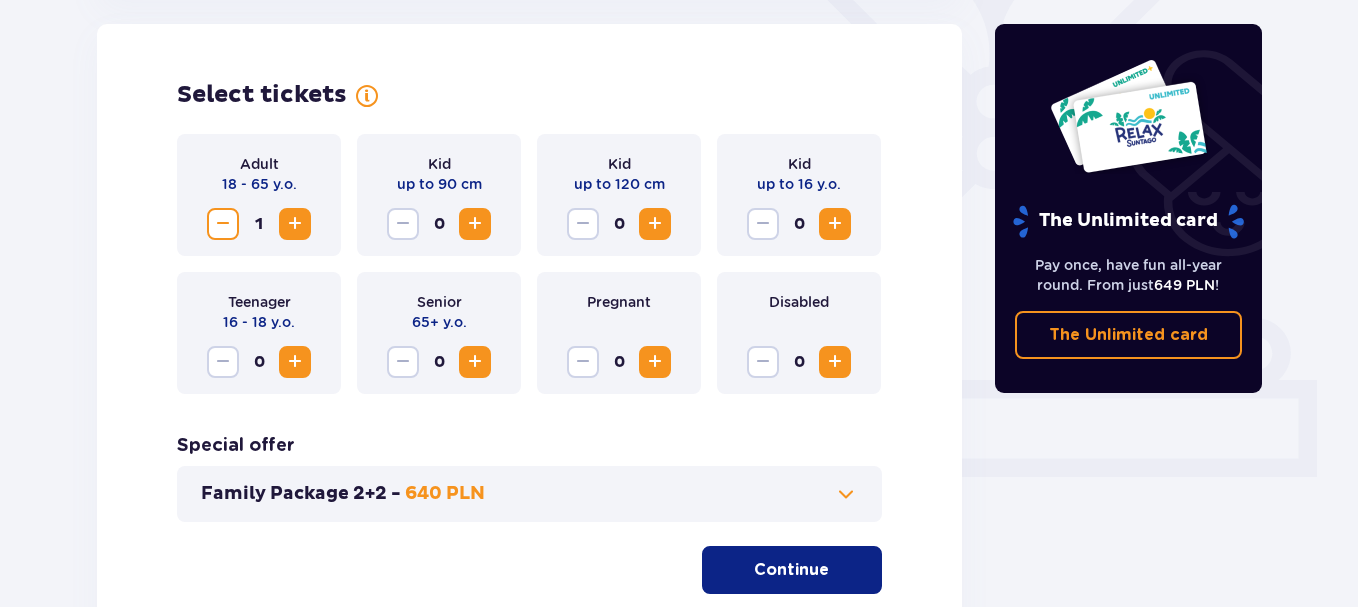 click at bounding box center [295, 224] 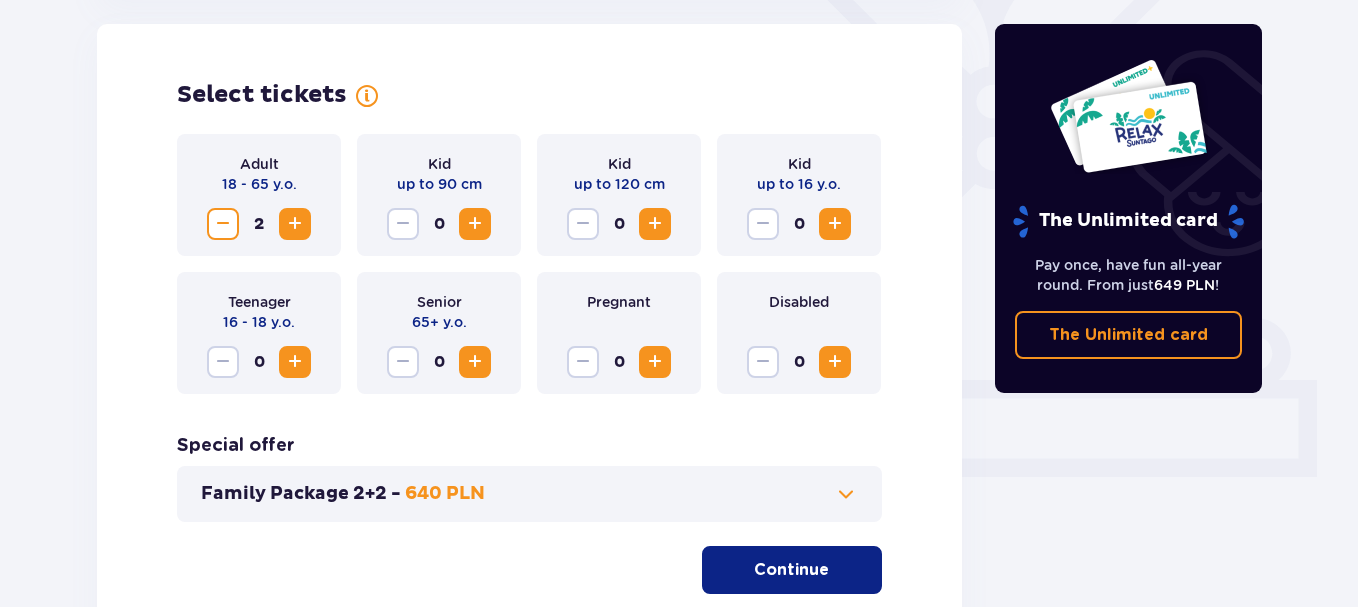 click at bounding box center [835, 224] 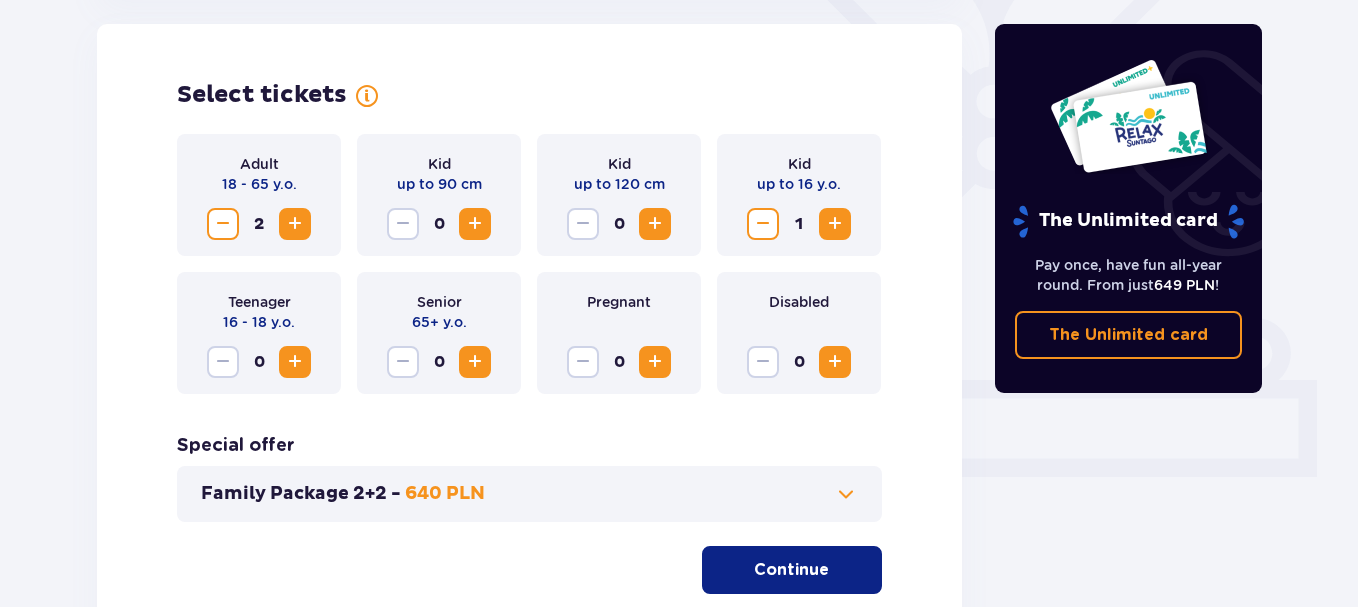 click on "Continue" at bounding box center [791, 570] 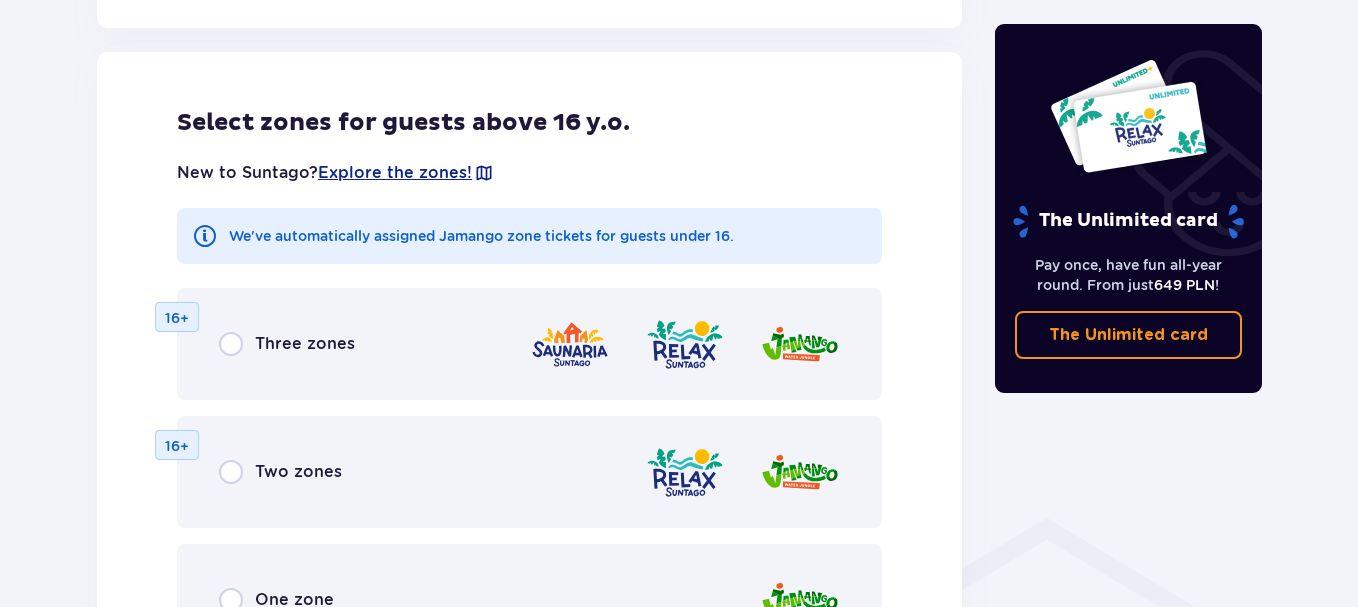 scroll, scrollTop: 1110, scrollLeft: 0, axis: vertical 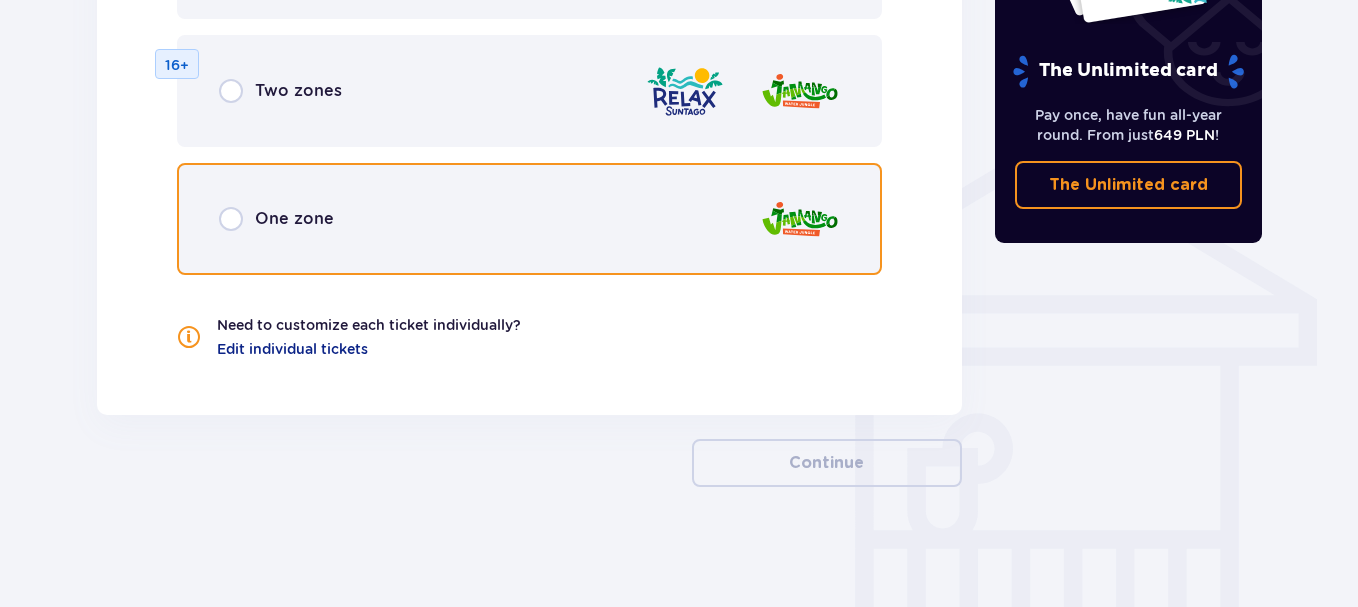 click at bounding box center [231, 219] 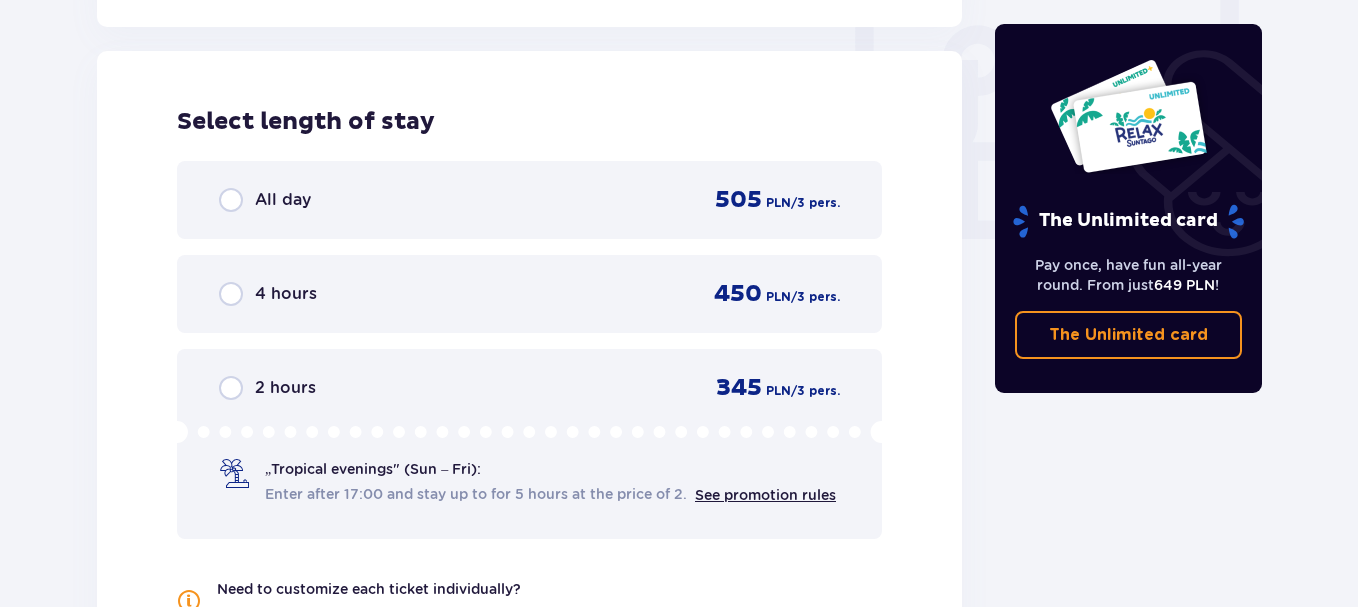scroll, scrollTop: 1878, scrollLeft: 0, axis: vertical 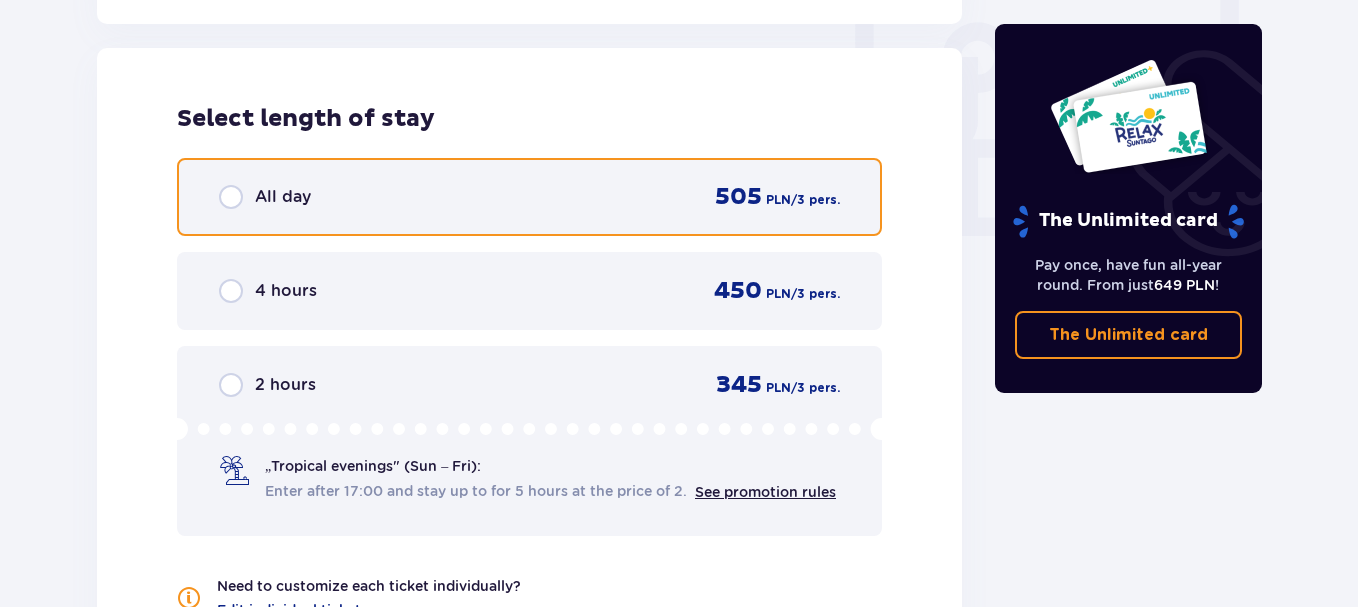 click at bounding box center (231, 197) 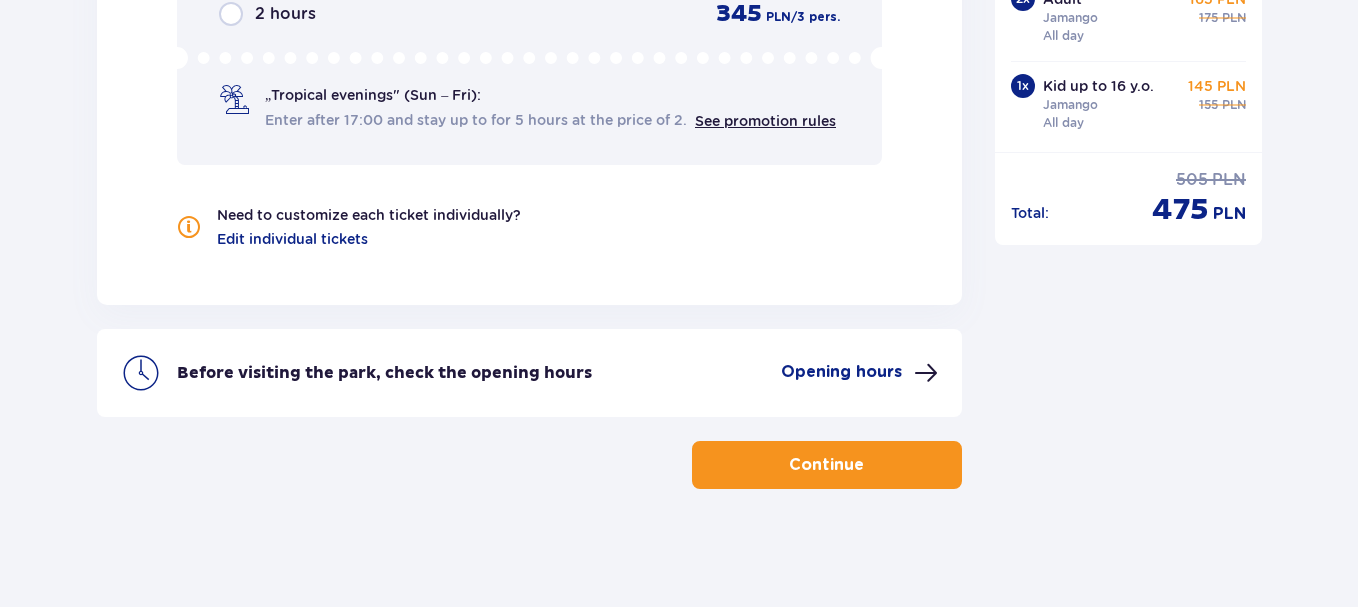 scroll, scrollTop: 2251, scrollLeft: 0, axis: vertical 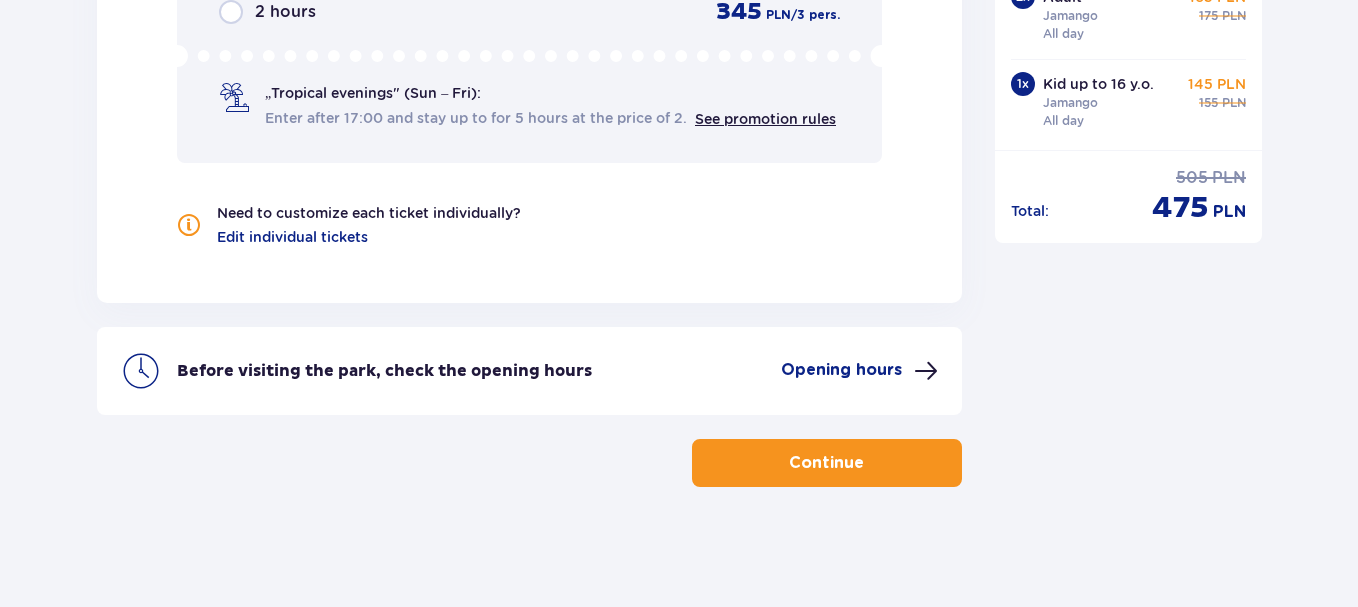 click on "Continue" at bounding box center (826, 463) 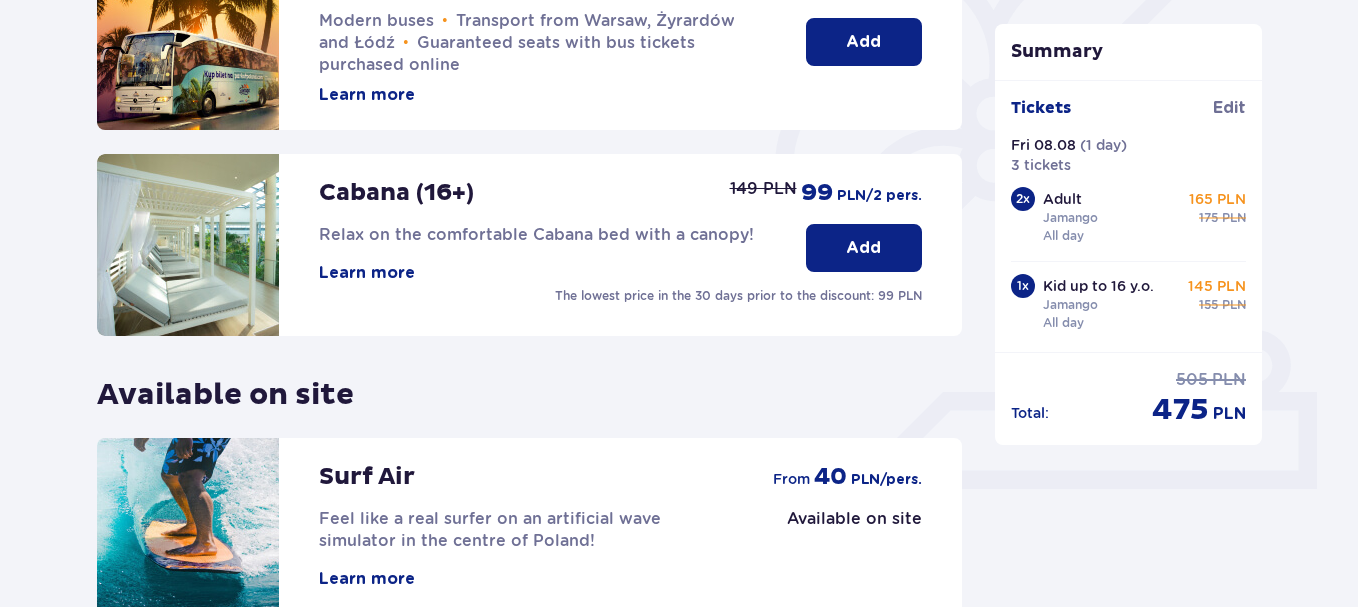 scroll, scrollTop: 749, scrollLeft: 0, axis: vertical 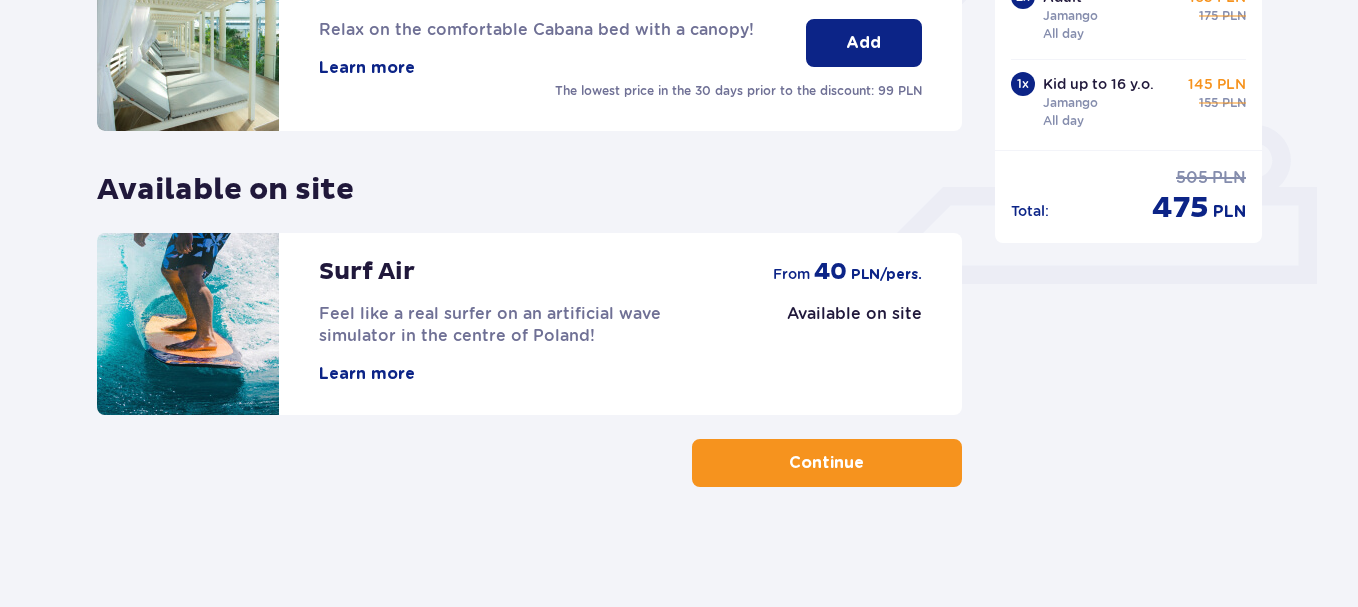 click on "Continue" at bounding box center [826, 463] 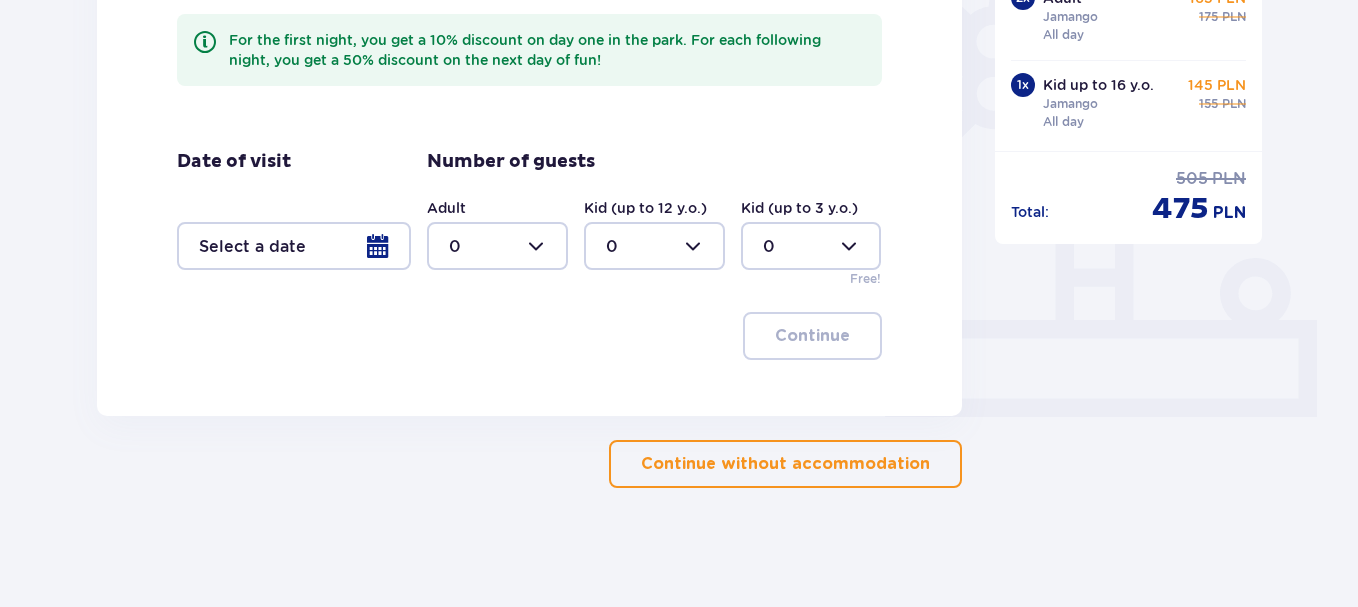 scroll, scrollTop: 617, scrollLeft: 0, axis: vertical 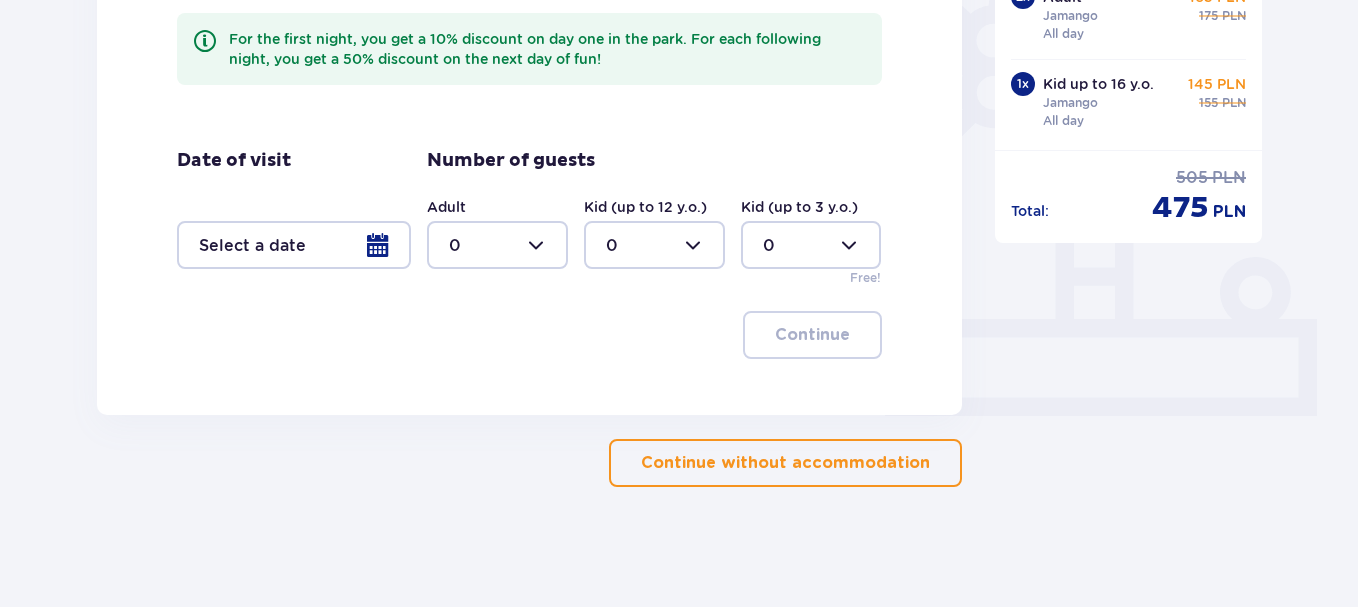 click on "Continue without accommodation" at bounding box center (785, 463) 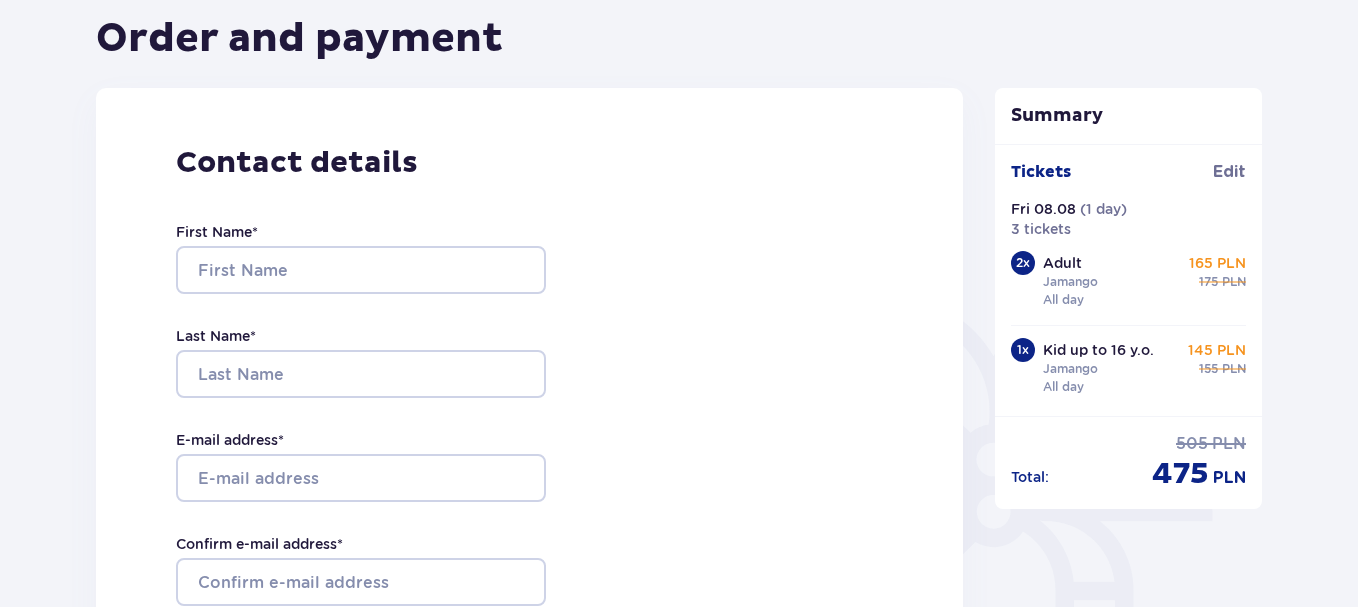 scroll, scrollTop: 200, scrollLeft: 0, axis: vertical 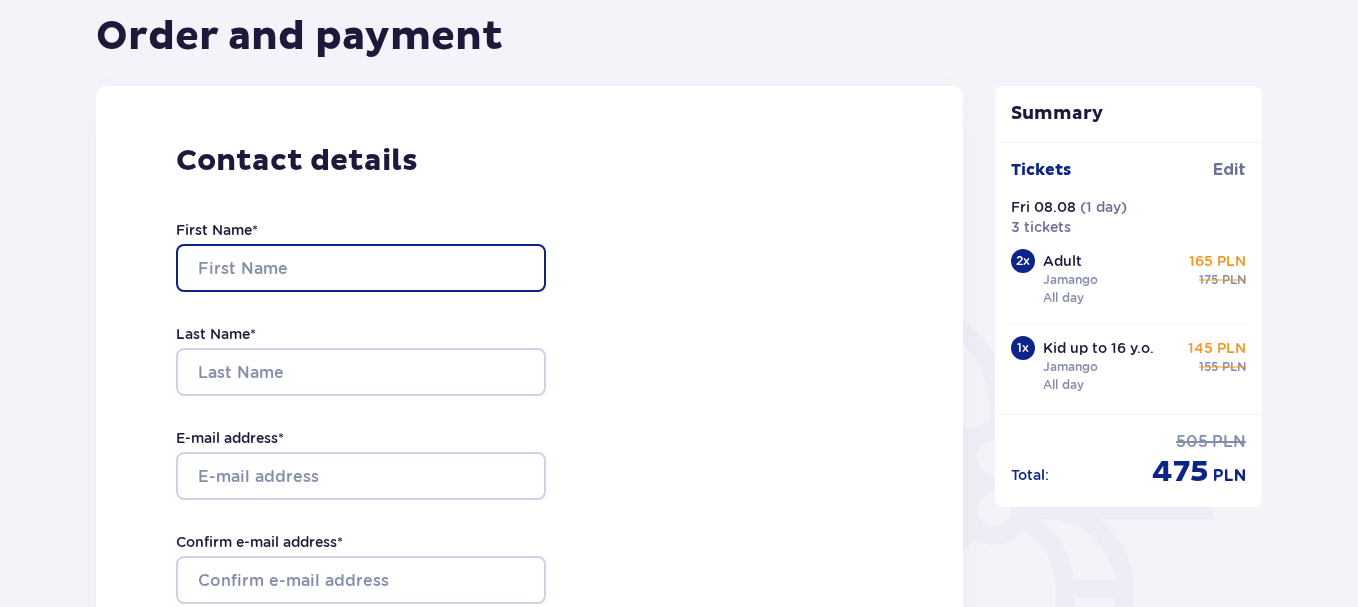 click on "First Name *" at bounding box center [361, 268] 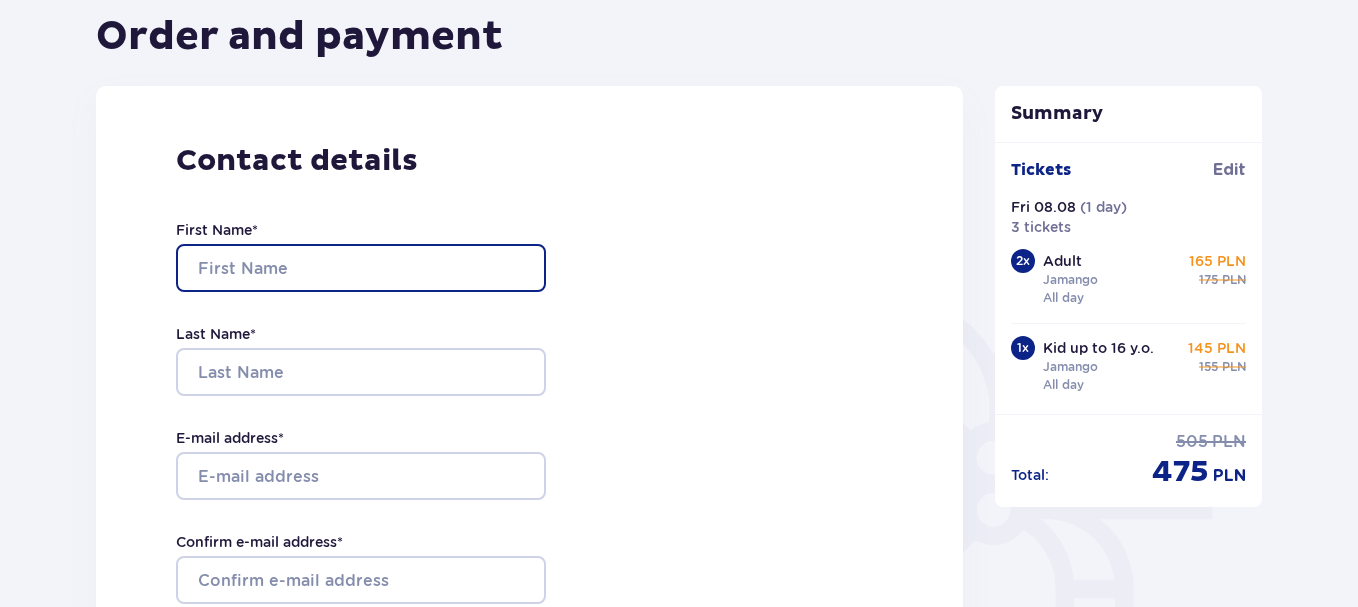 click on "First Name *" at bounding box center (361, 268) 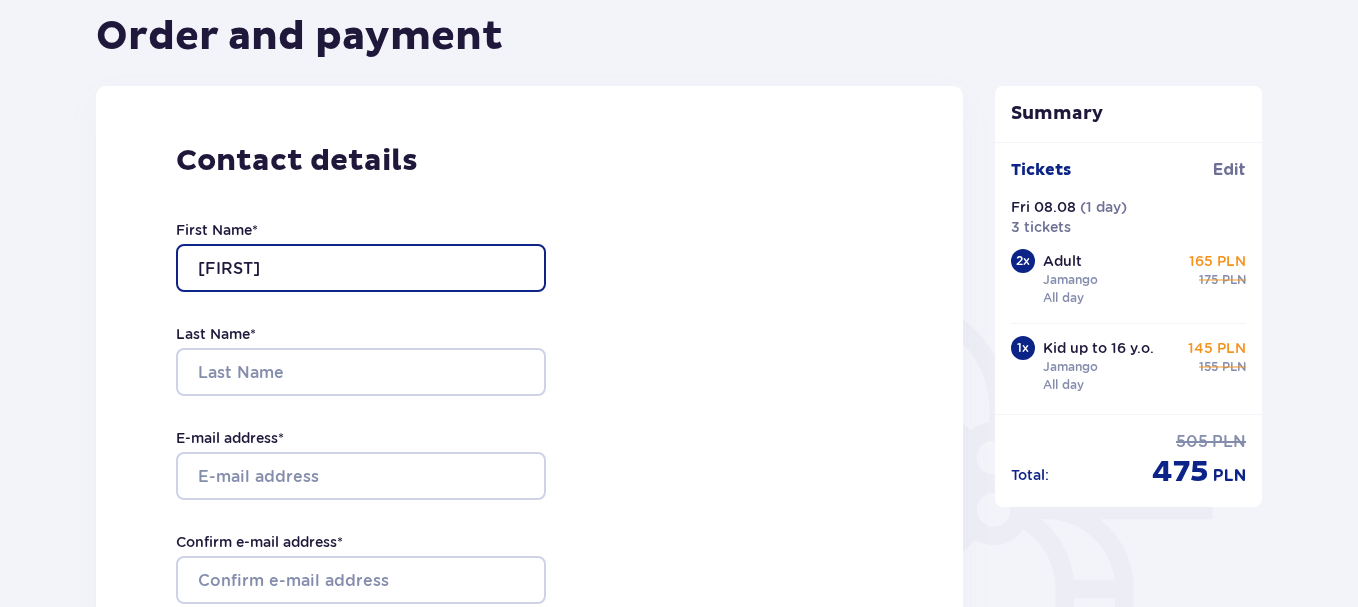 type on "[FIRST]" 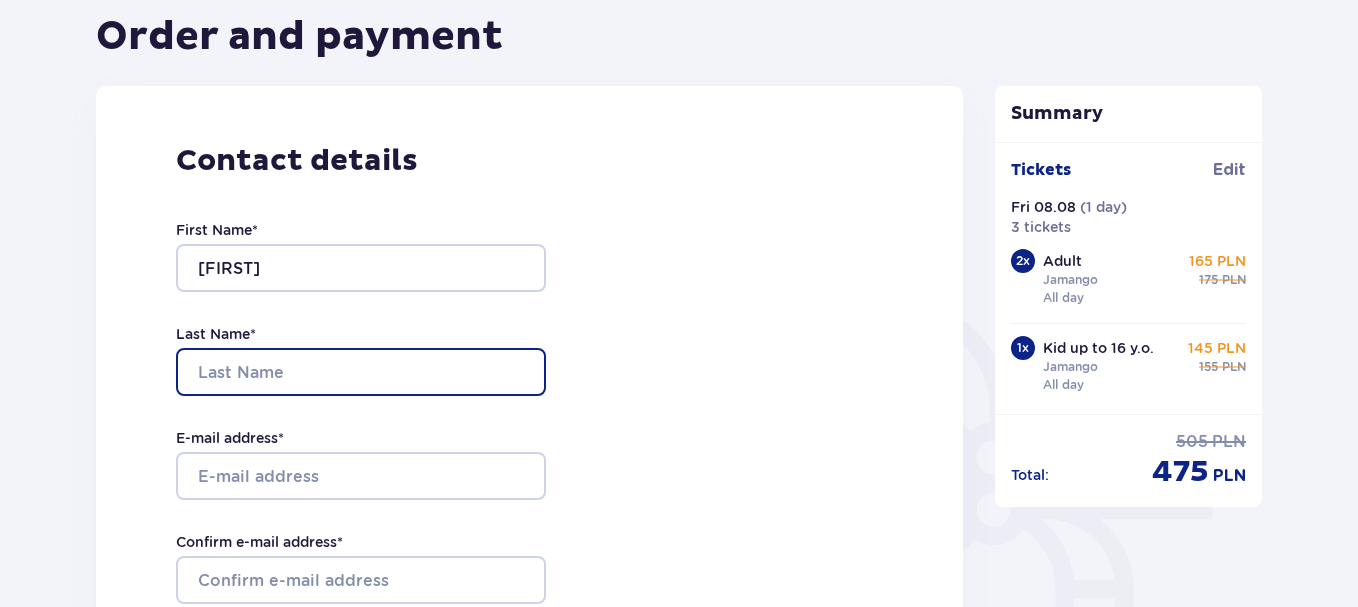 click on "Last Name *" at bounding box center [361, 372] 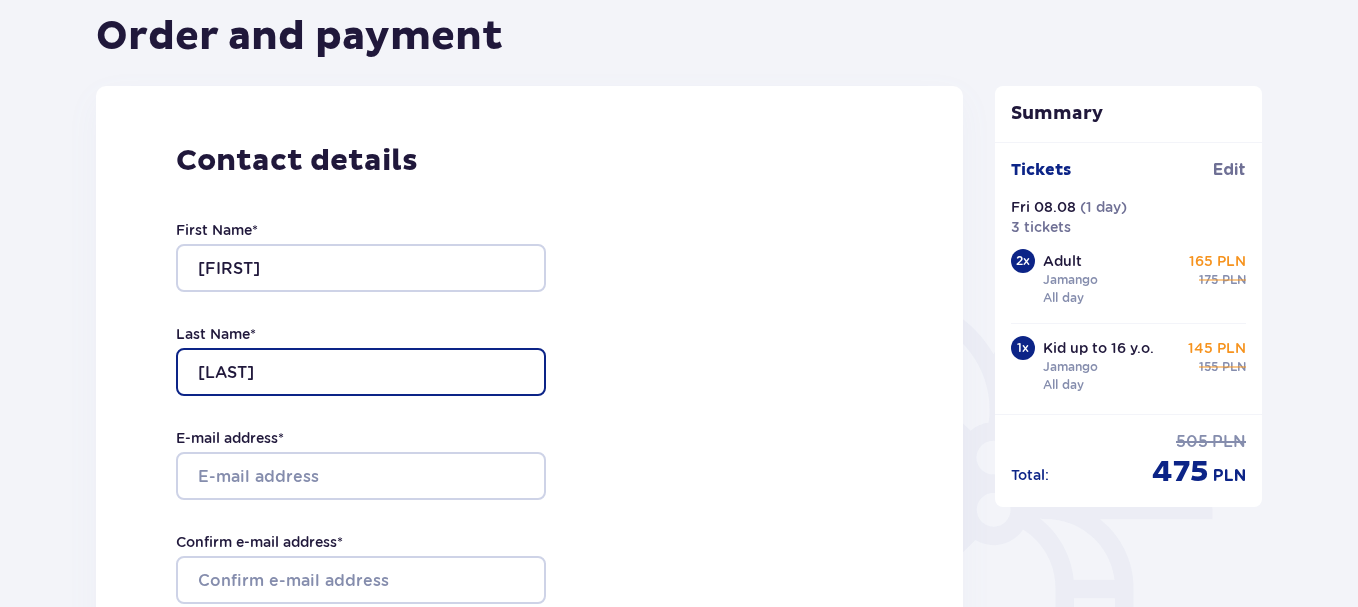 type on "[LAST]" 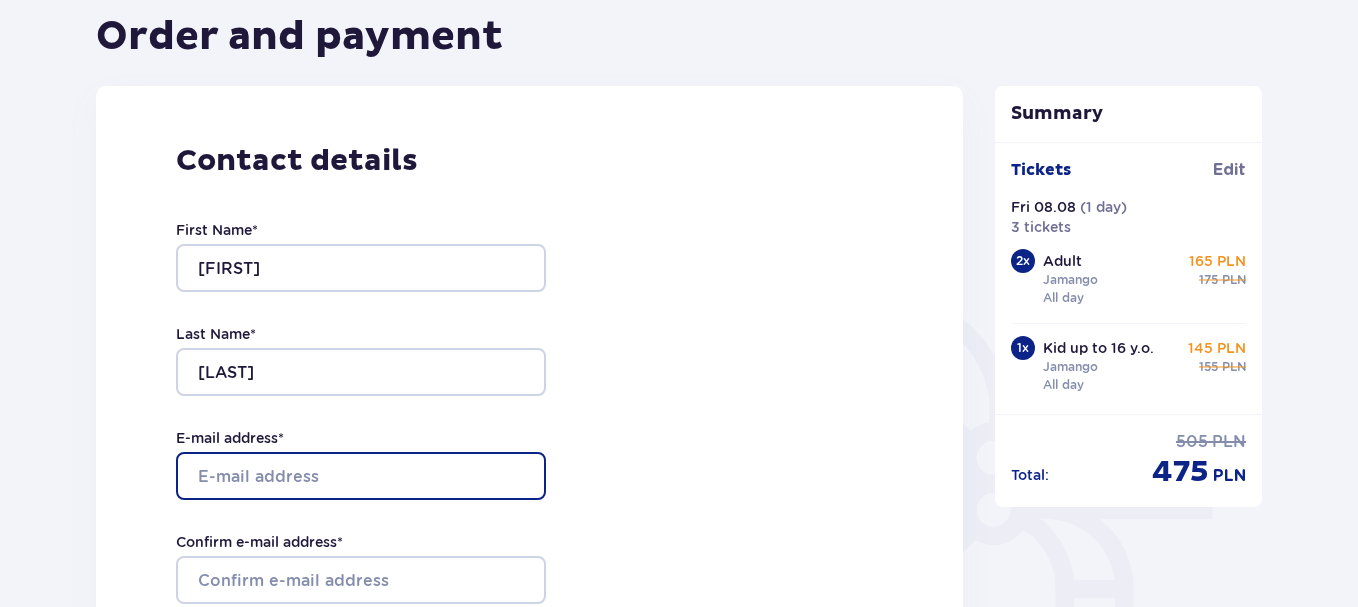 click on "E-mail address *" at bounding box center [361, 476] 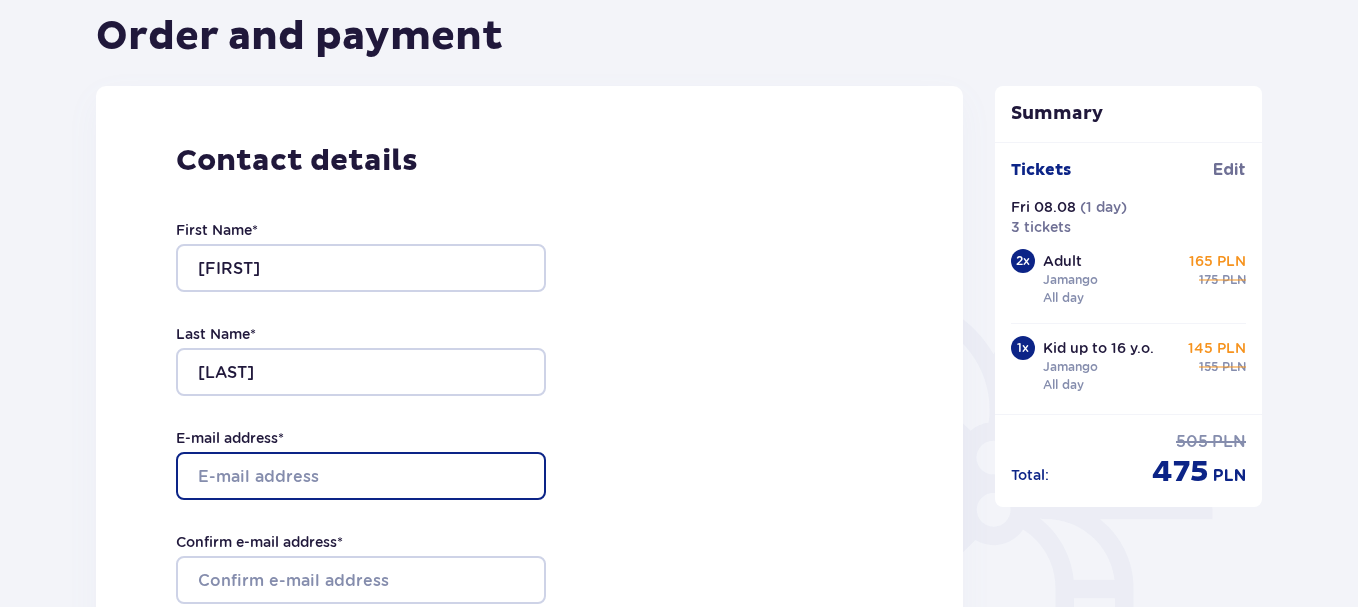 type on "[EMAIL]" 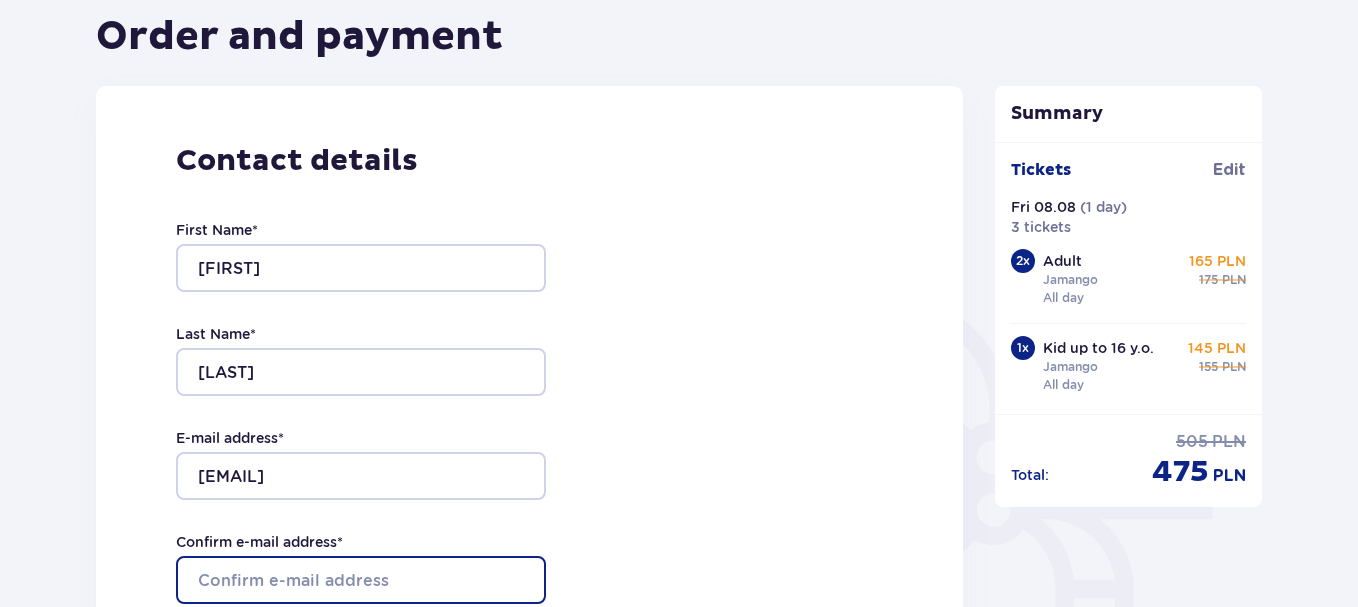 click on "Confirm e-mail address *" at bounding box center [361, 580] 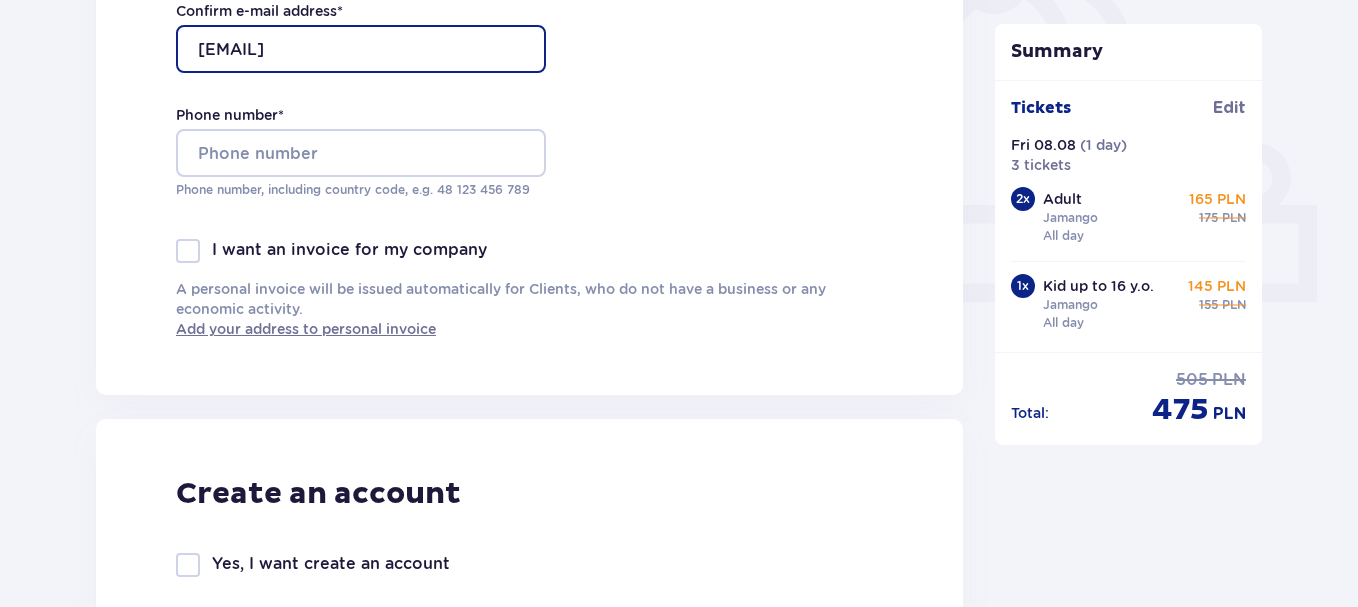 scroll, scrollTop: 1262, scrollLeft: 0, axis: vertical 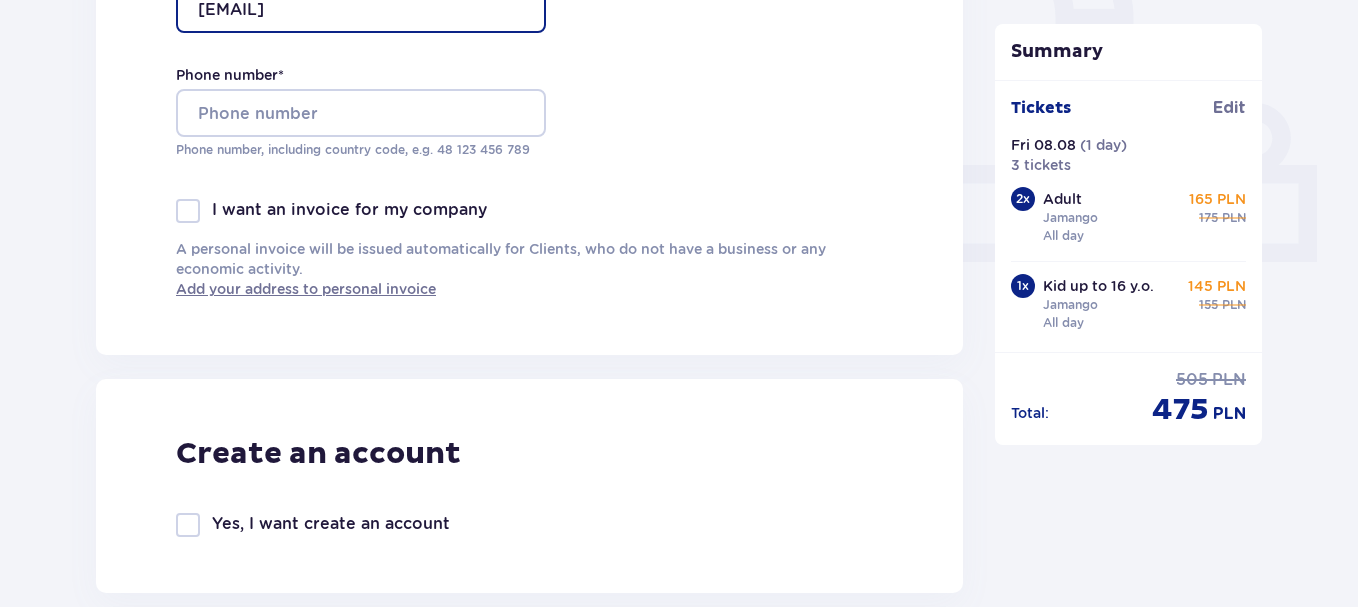 type on "[EMAIL]" 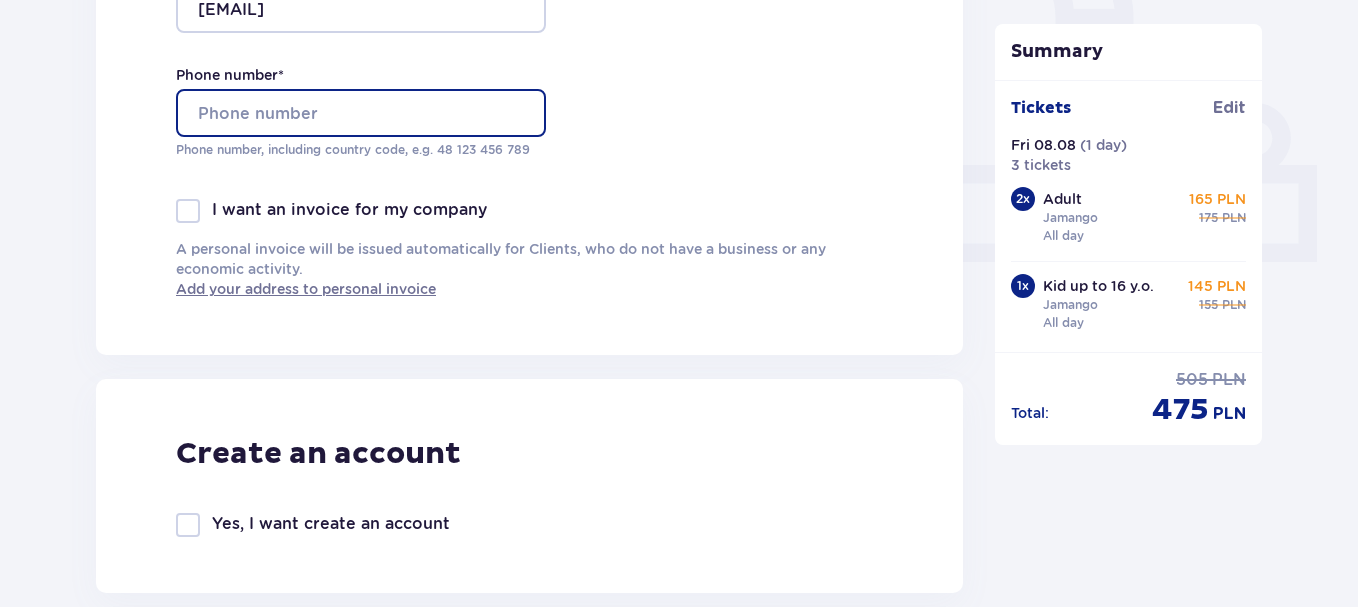 click on "Phone number *" at bounding box center [361, 113] 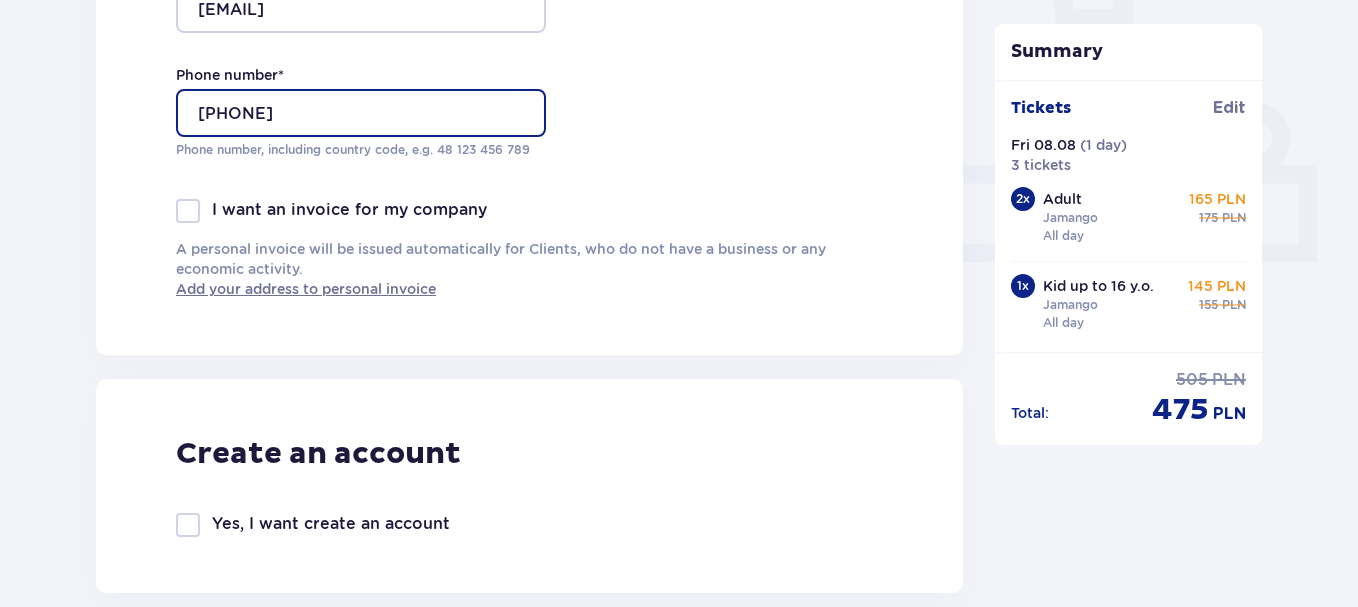 type on "[PHONE]" 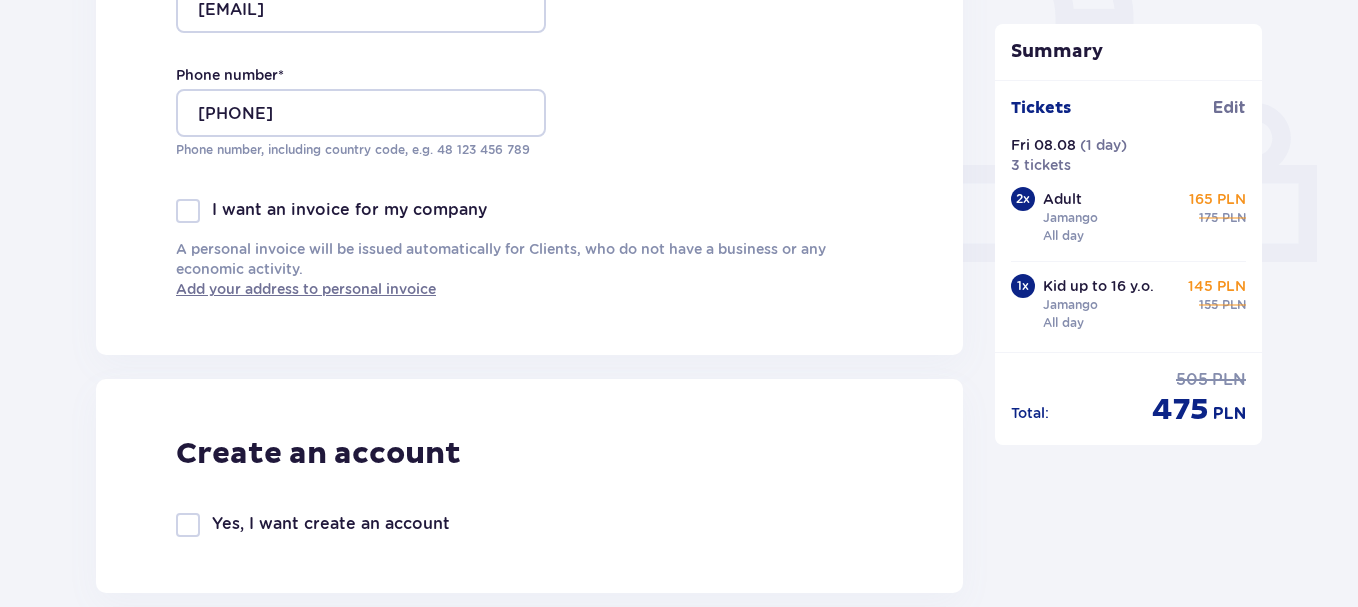 click on "Order and payment Contact details First Name * [FIRST] Last Name * [LAST] E-mail address * [EMAIL] Confirm e-mail address * [EMAIL] Phone number * [PHONE] Phone number, including country code, e.g. 48 ​123 ​456 ​789 I want an invoice for my company A personal invoice will be issued automatically for Clients, who do not have a business or any economic activity. Add your address to personal invoice Create an account Yes, I want create an account *I agree and accept   Regulations for online ticket sales,   Rules and regulations for the use of the Suntago water park,   Suntago Village Sales Regulations,   Suntago Village Accommodation Terms & Conditions ,  VIP zone regulations ,  Special conditions for the purchase of Family Package ,  Rules of the Senior Package promotion ,  Regulations for the promotion “Online cheaper 10/20 PLN”   and   Privacy policy I accept other consents Show I have a discount code Apply I have a value voucher Apply Tickets 2" at bounding box center (679, 687) 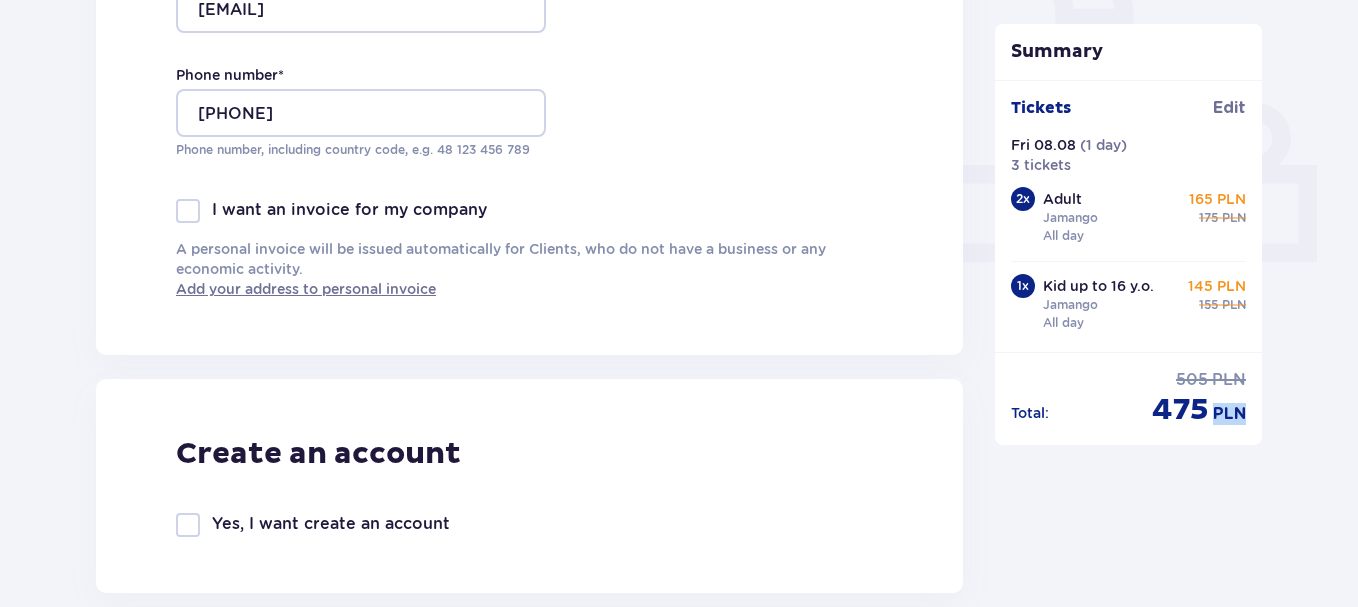 click on "Order and payment Contact details First Name * [FIRST] Last Name * [LAST] E-mail address * [EMAIL] Confirm e-mail address * [EMAIL] Phone number * [PHONE] Phone number, including country code, e.g. 48 ​123 ​456 ​789 I want an invoice for my company A personal invoice will be issued automatically for Clients, who do not have a business or any economic activity. Add your address to personal invoice Create an account Yes, I want create an account *I agree and accept   Regulations for online ticket sales,   Rules and regulations for the use of the Suntago water park,   Suntago Village Sales Regulations,   Suntago Village Accommodation Terms & Conditions ,  VIP zone regulations ,  Special conditions for the purchase of Family Package ,  Rules of the Senior Package promotion ,  Regulations for the promotion “Online cheaper 10/20 PLN”   and   Privacy policy I accept other consents Show I have a discount code Apply I have a value voucher Apply Tickets 2" at bounding box center (679, 687) 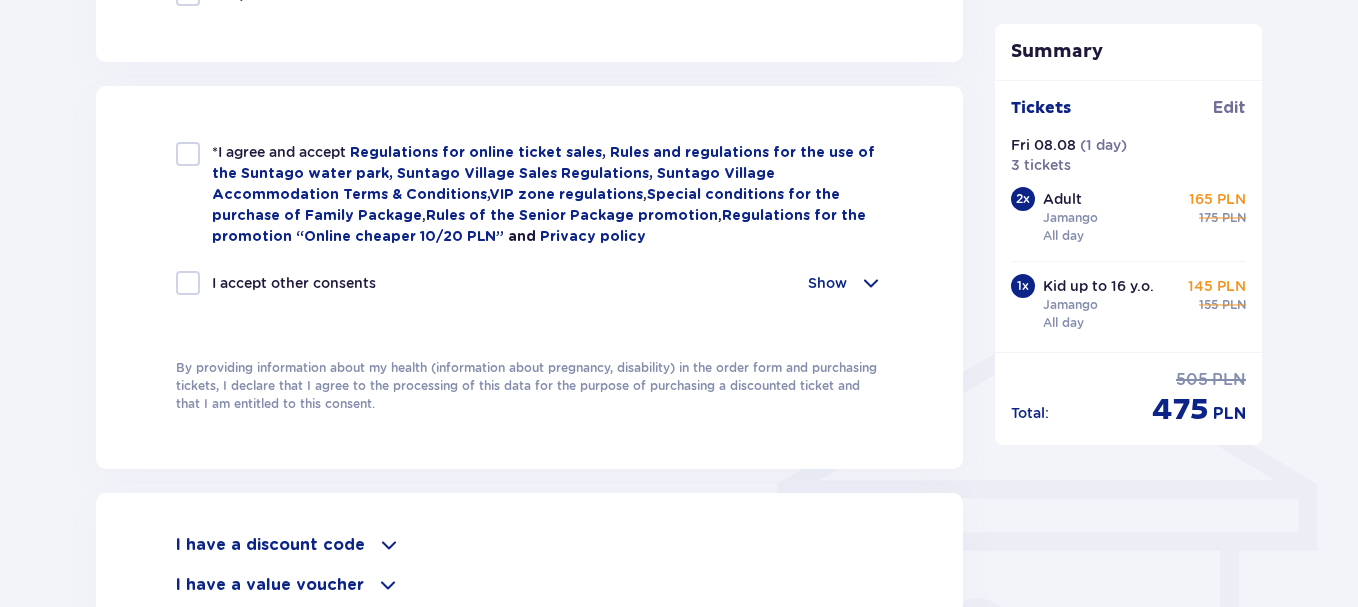 click at bounding box center [188, 154] 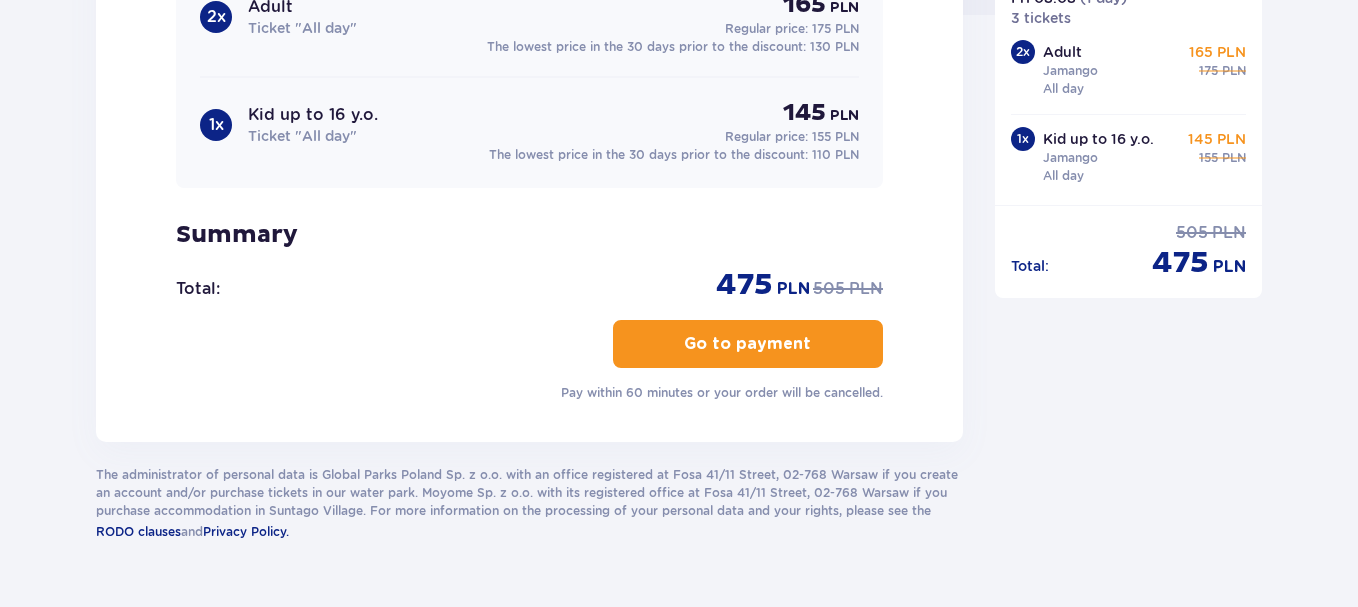scroll, scrollTop: 2149, scrollLeft: 0, axis: vertical 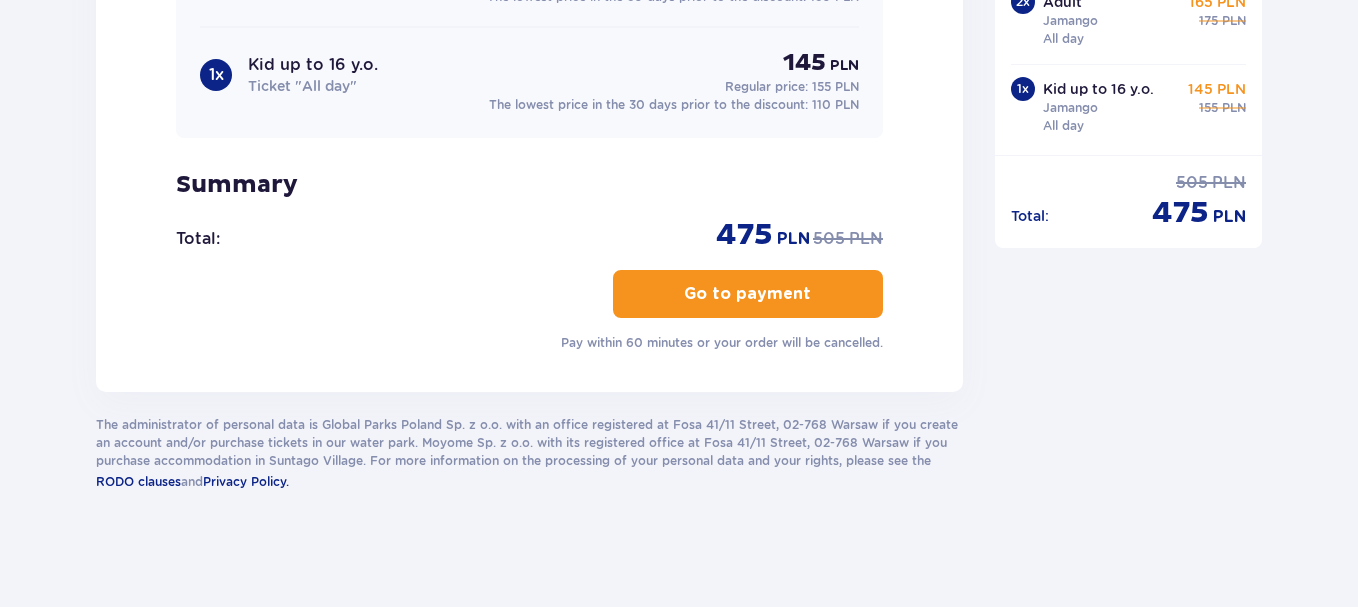 click on "Go to payment" at bounding box center (747, 294) 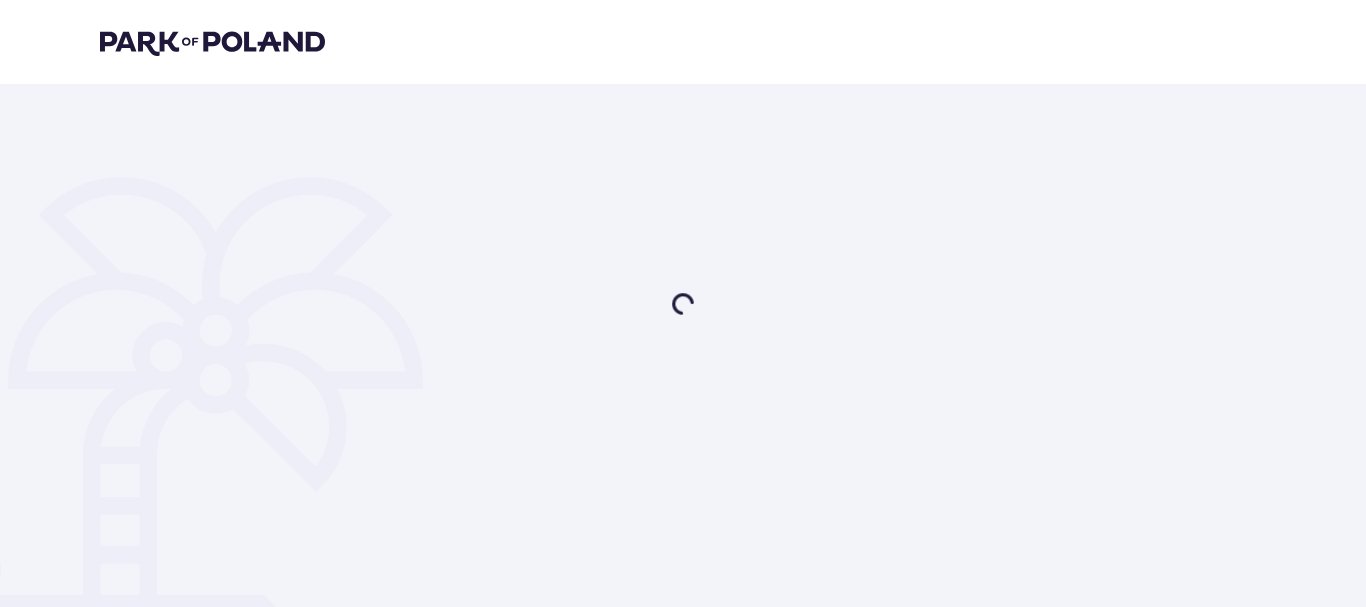 scroll, scrollTop: 0, scrollLeft: 0, axis: both 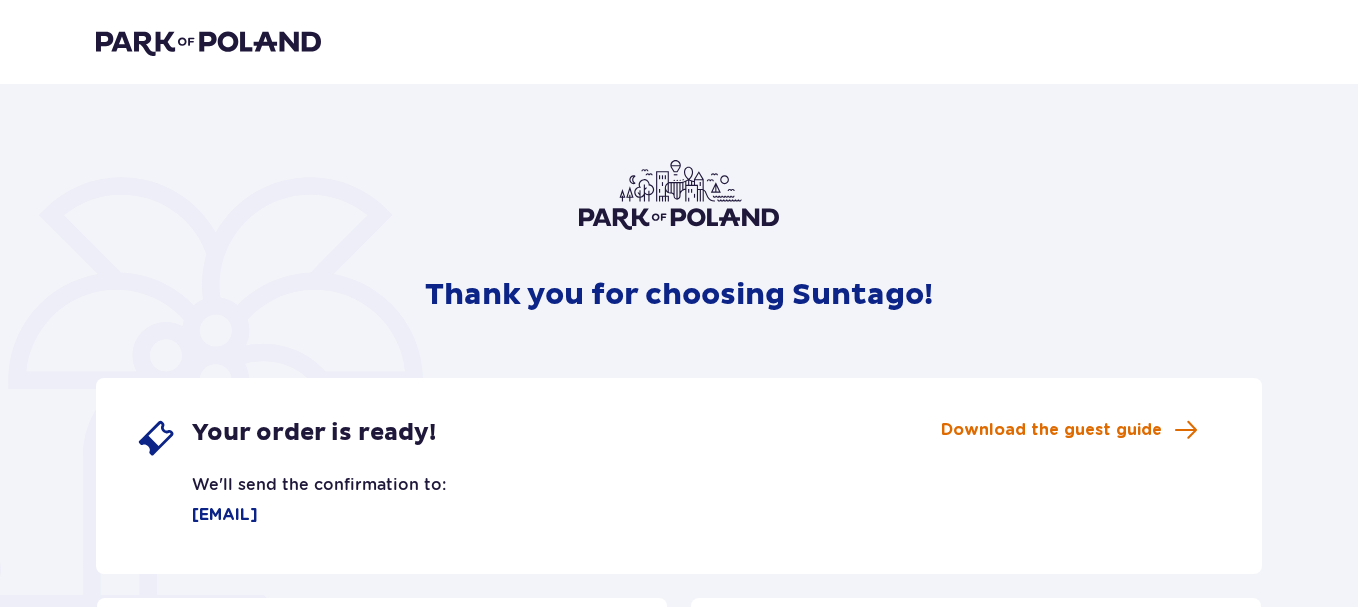 click on "Download the guest guide" at bounding box center (1051, 430) 